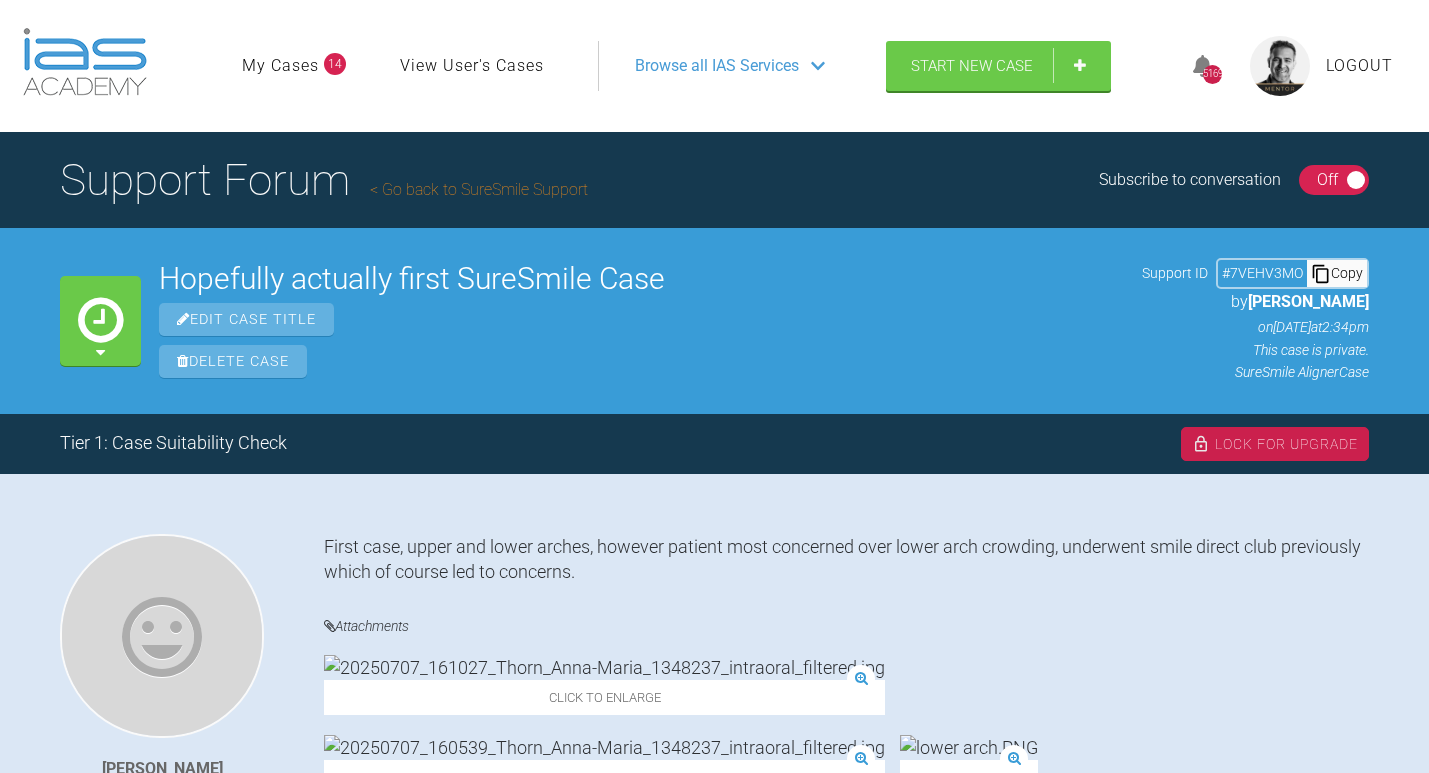 scroll, scrollTop: 1523, scrollLeft: 0, axis: vertical 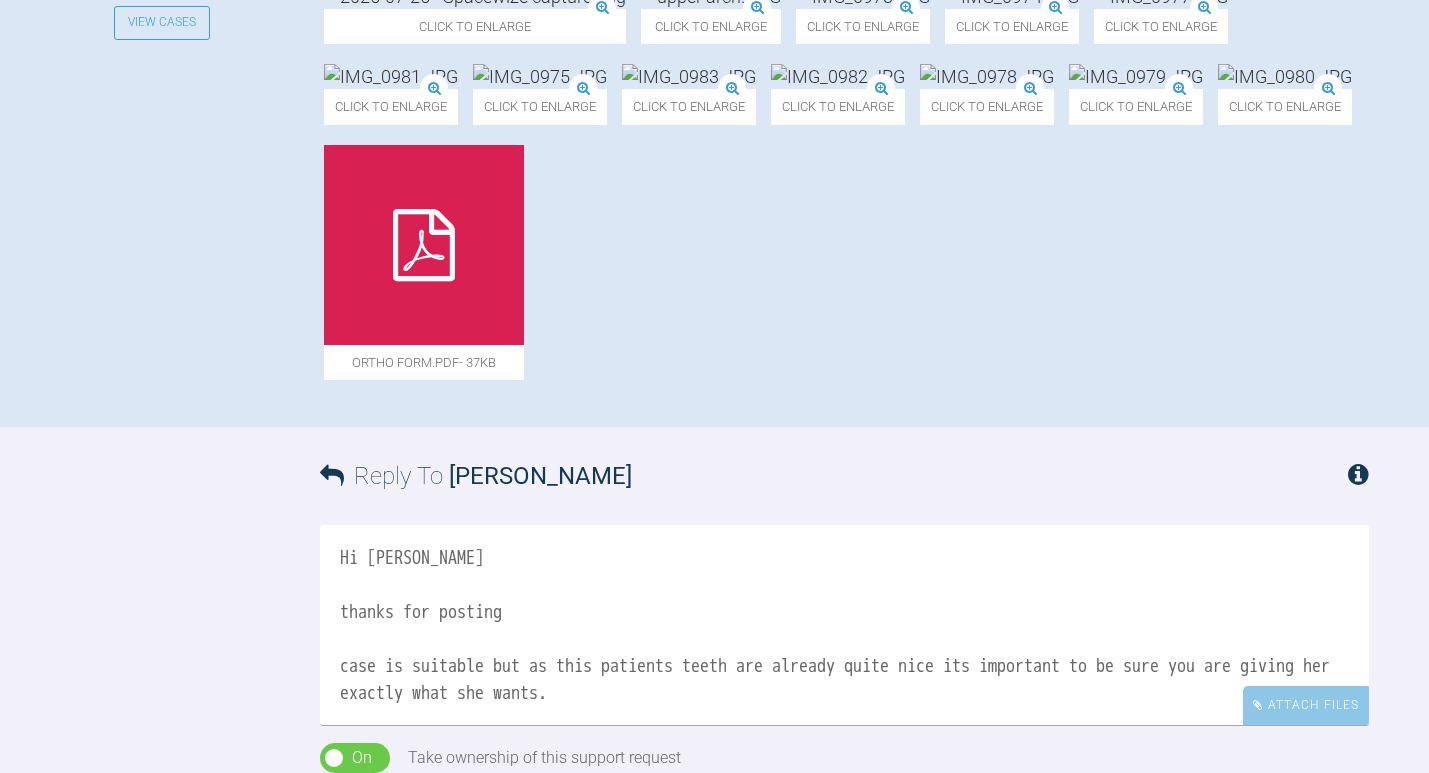 click at bounding box center [711, -4] 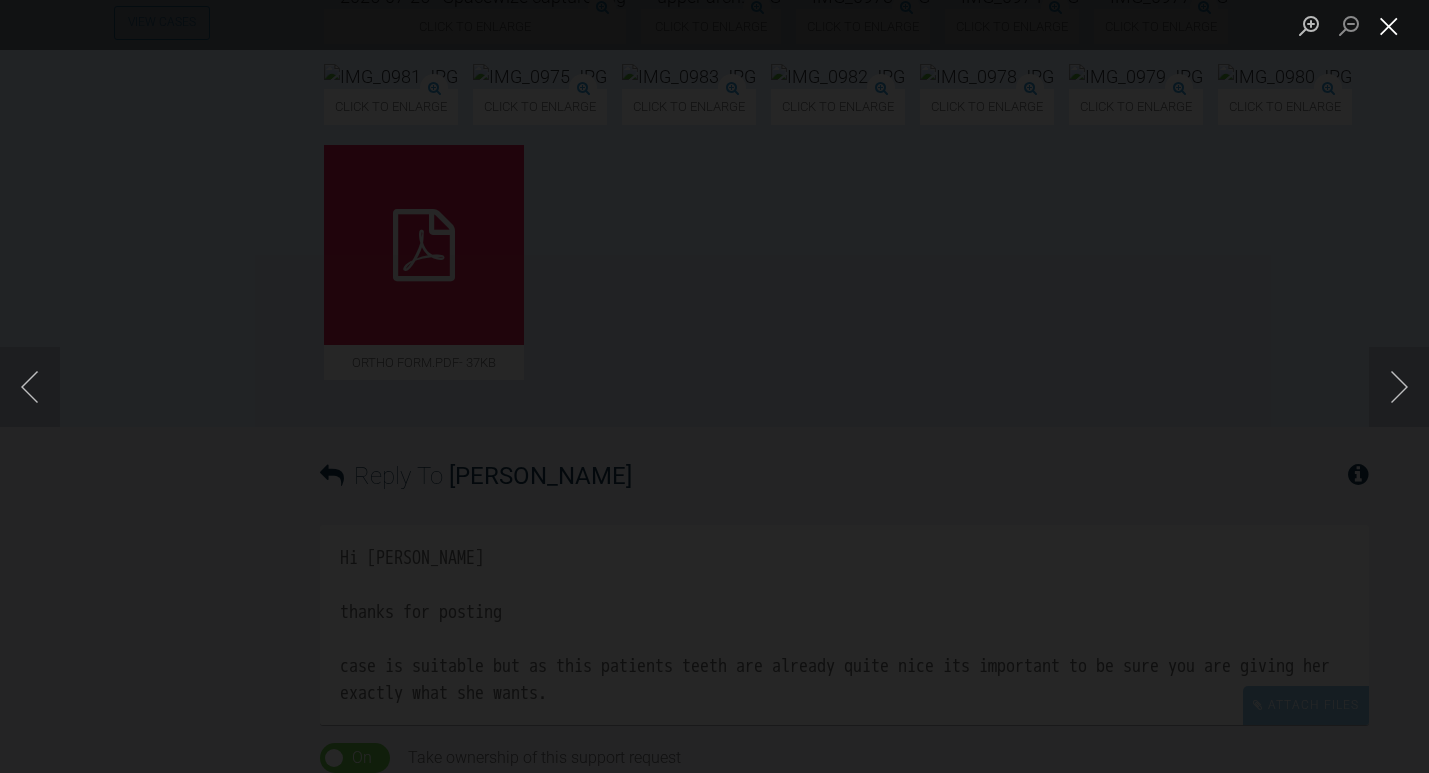 click at bounding box center [1389, 25] 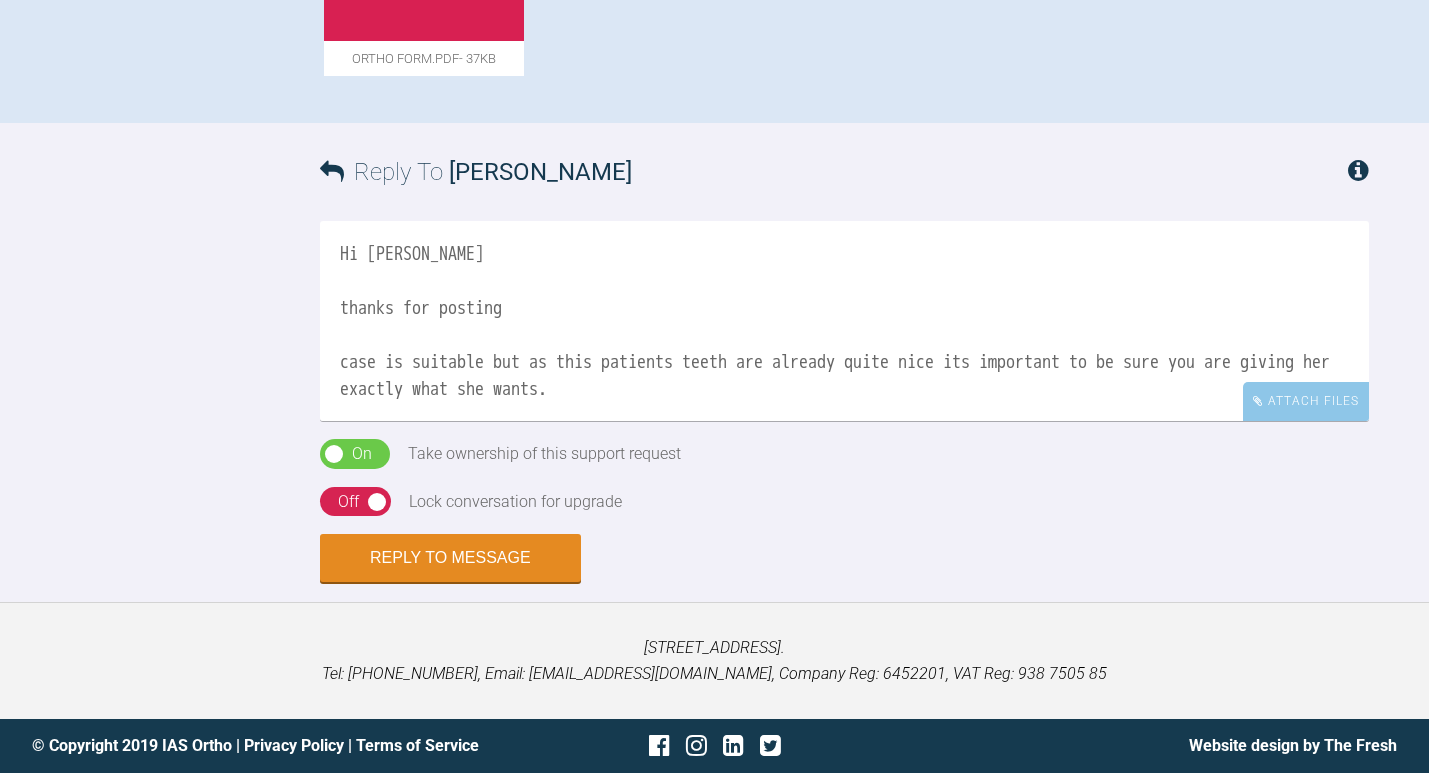 scroll, scrollTop: 1702, scrollLeft: 0, axis: vertical 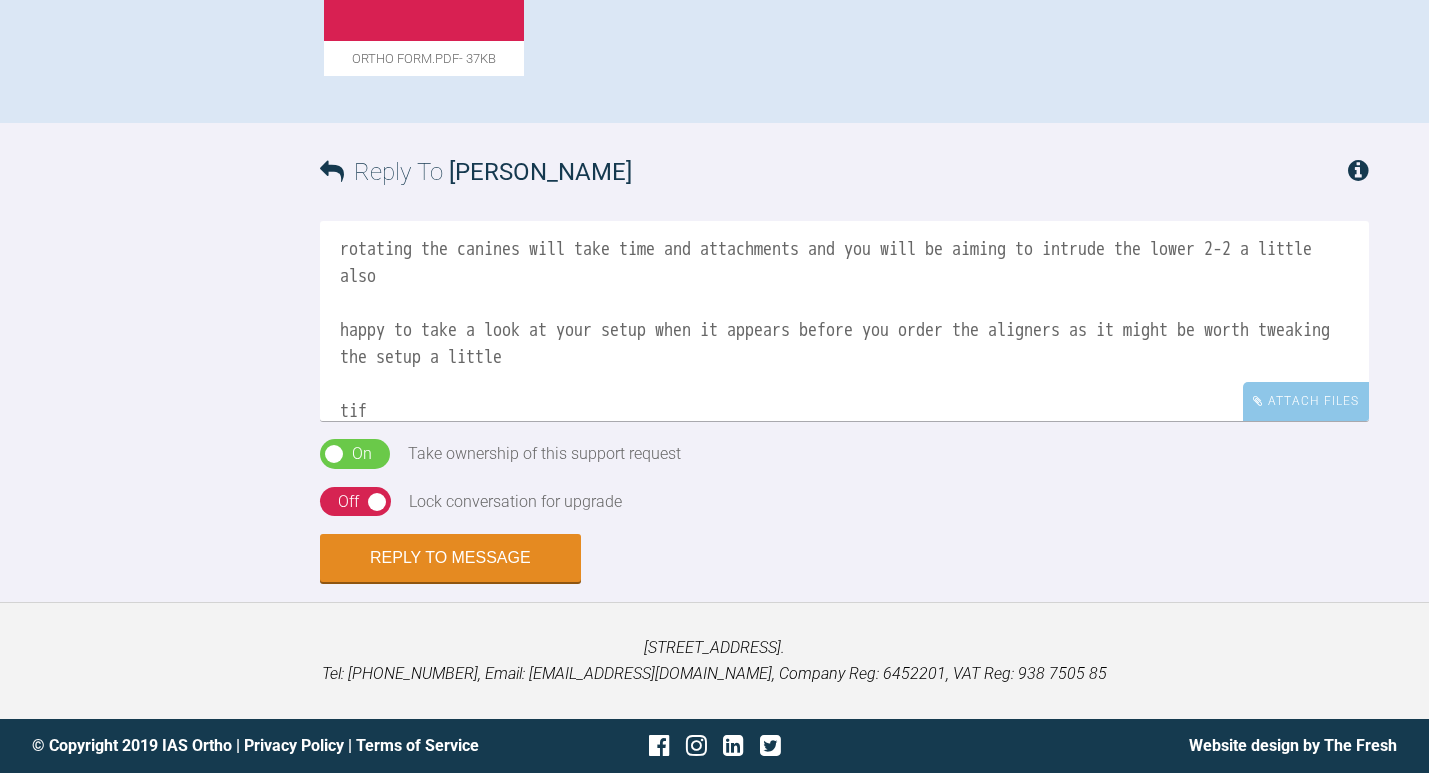 type on "Hi [PERSON_NAME]
thanks for posting
case is suitable but as this patients teeth are already quite nice its important to be sure you are giving her exactly what she wants.
there appears to be a little crowding in the upper arch and a little alignment/ rounding out out would create space to allow the lowers to align with minimal IPR
rotating the canines will take time and attachments and you will be aiming to intrude the lower 2-2 a little also
happy to take a look at your setup when it appears before you order the aligners as it might be worth tweaking the setup a little
tif" 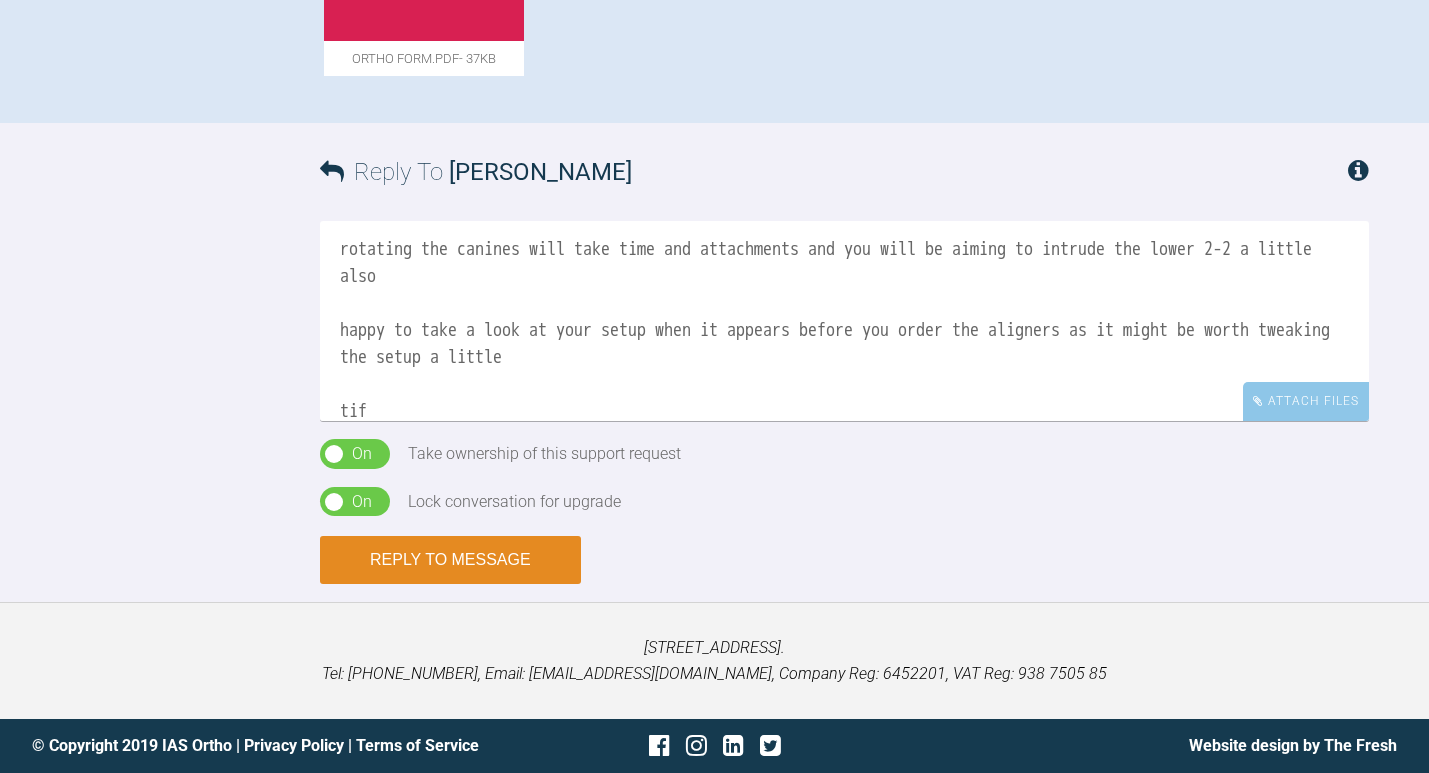 click on "Reply to Message" at bounding box center (450, 560) 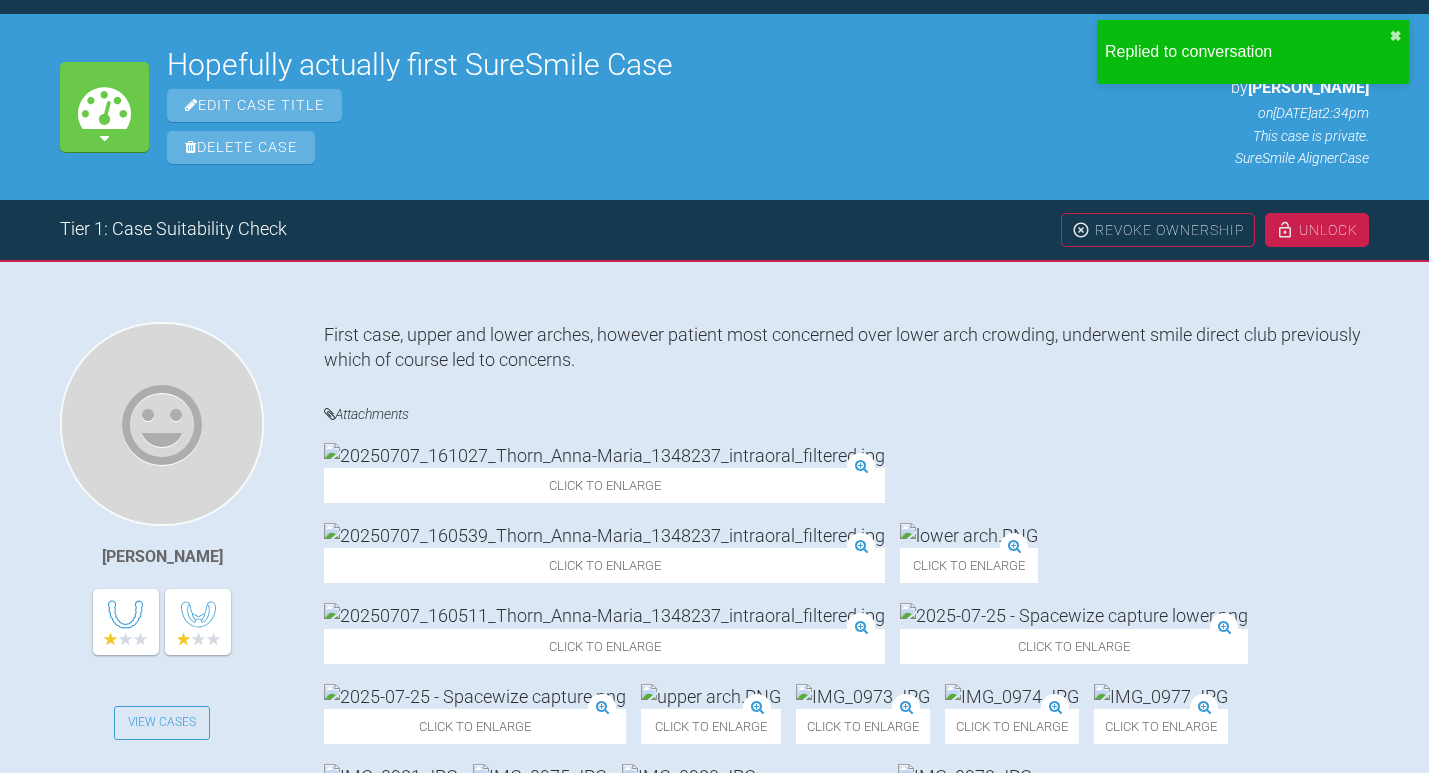 scroll, scrollTop: 0, scrollLeft: 0, axis: both 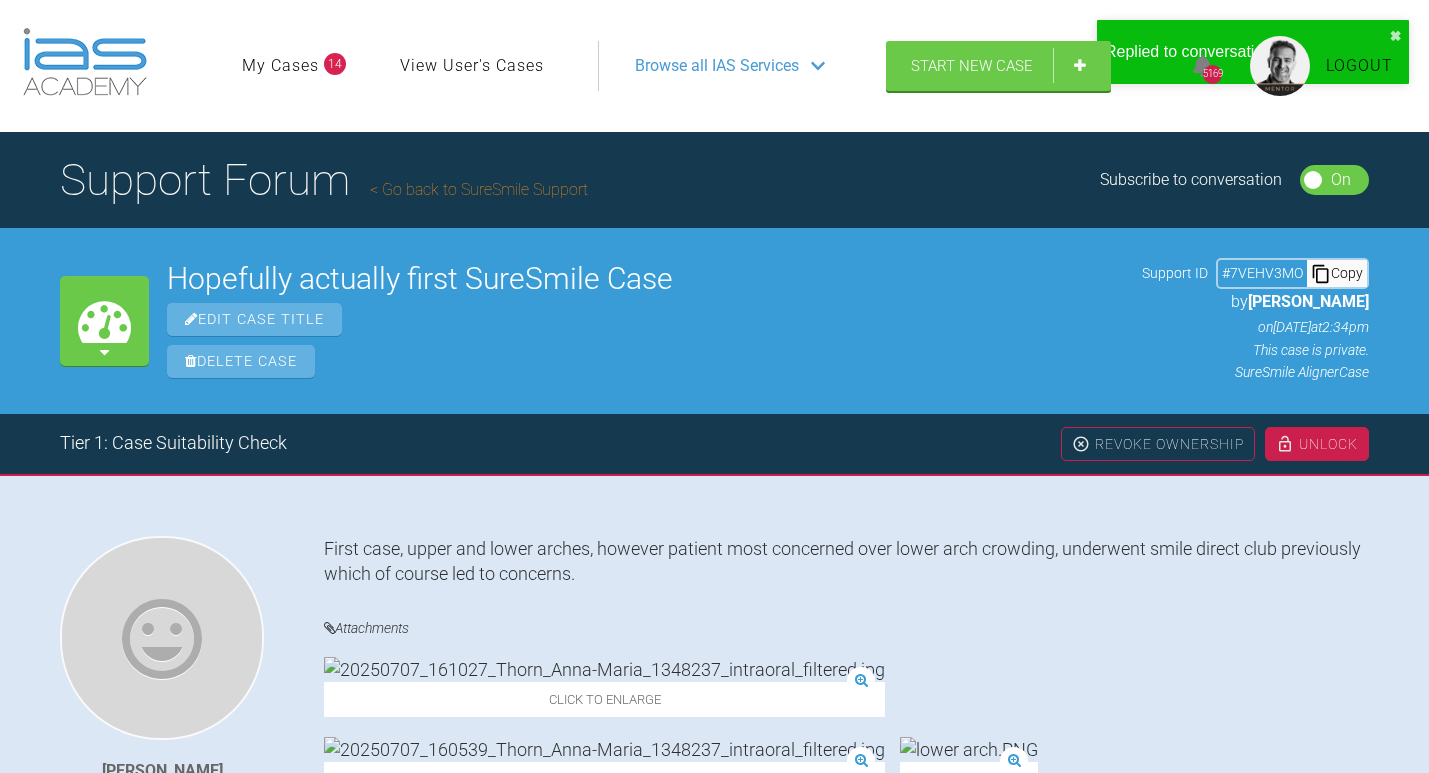 click on "Go back to SureSmile Support" at bounding box center [479, 189] 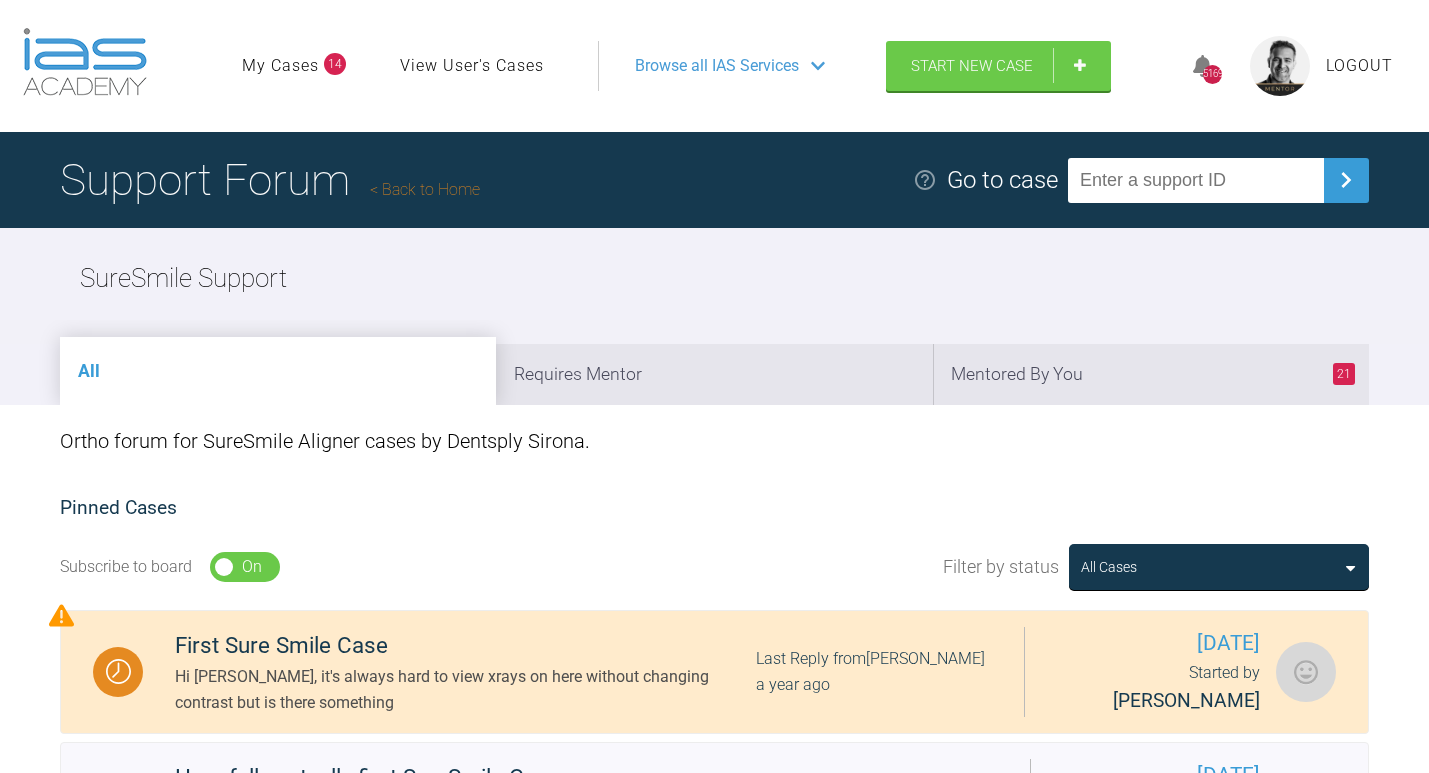 click on "Back to Home" at bounding box center (425, 189) 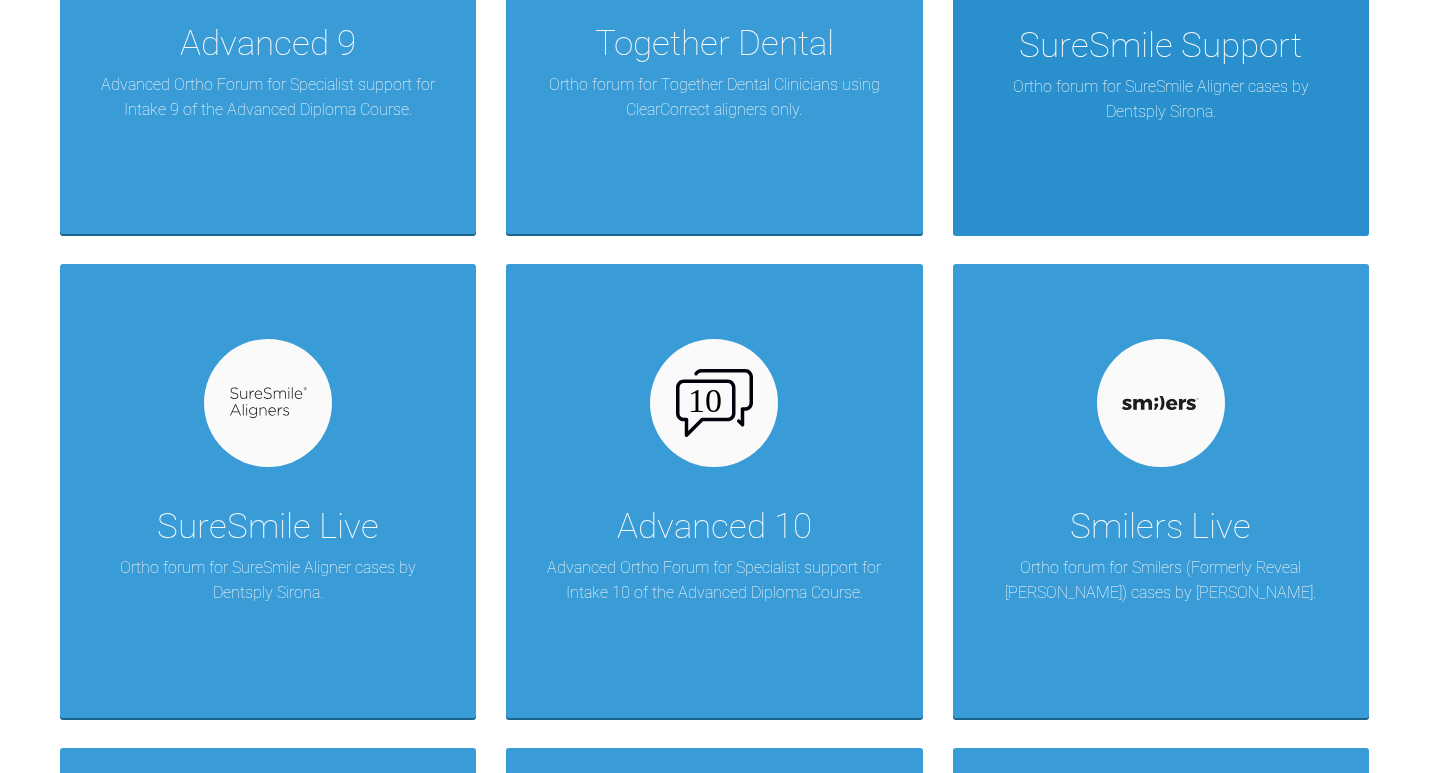 scroll, scrollTop: 2617, scrollLeft: 0, axis: vertical 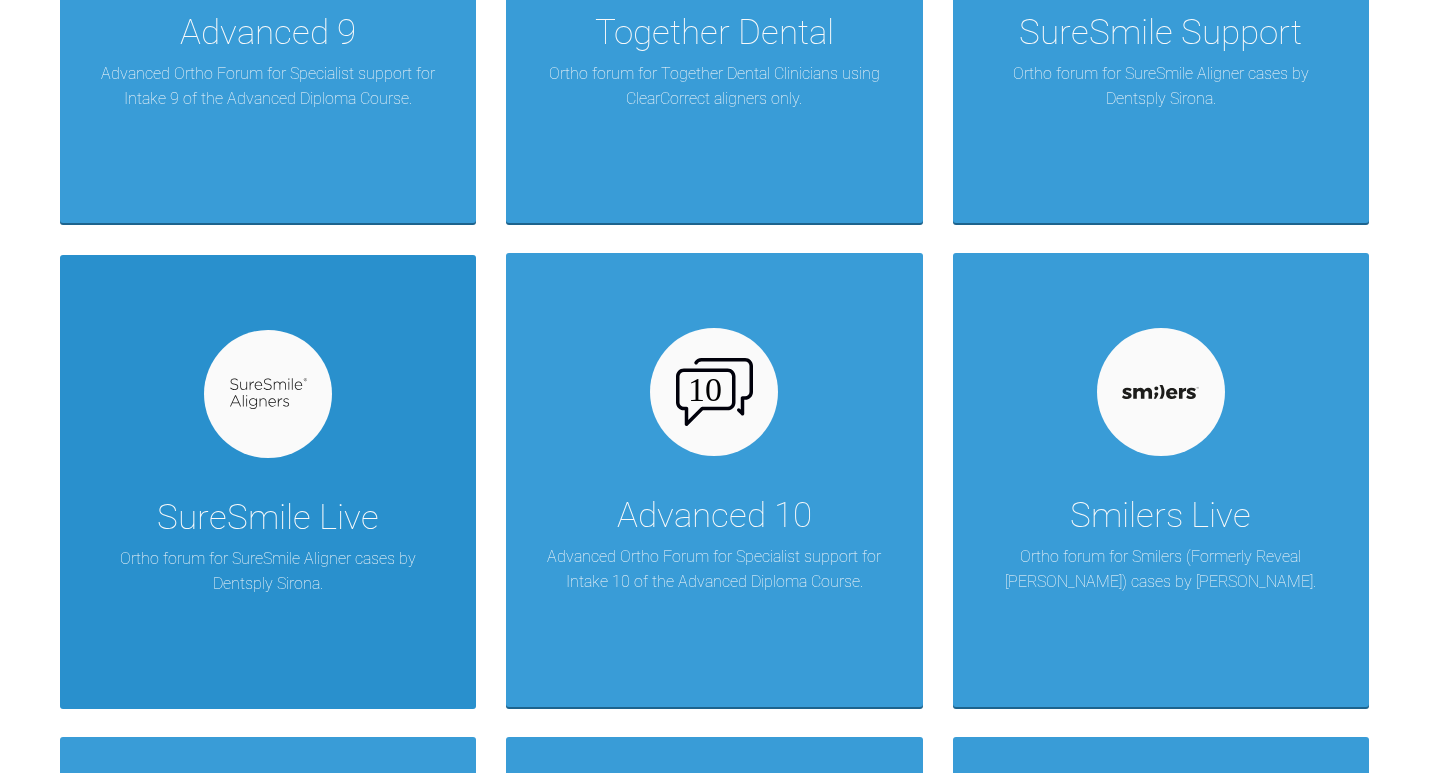 click at bounding box center (268, 393) 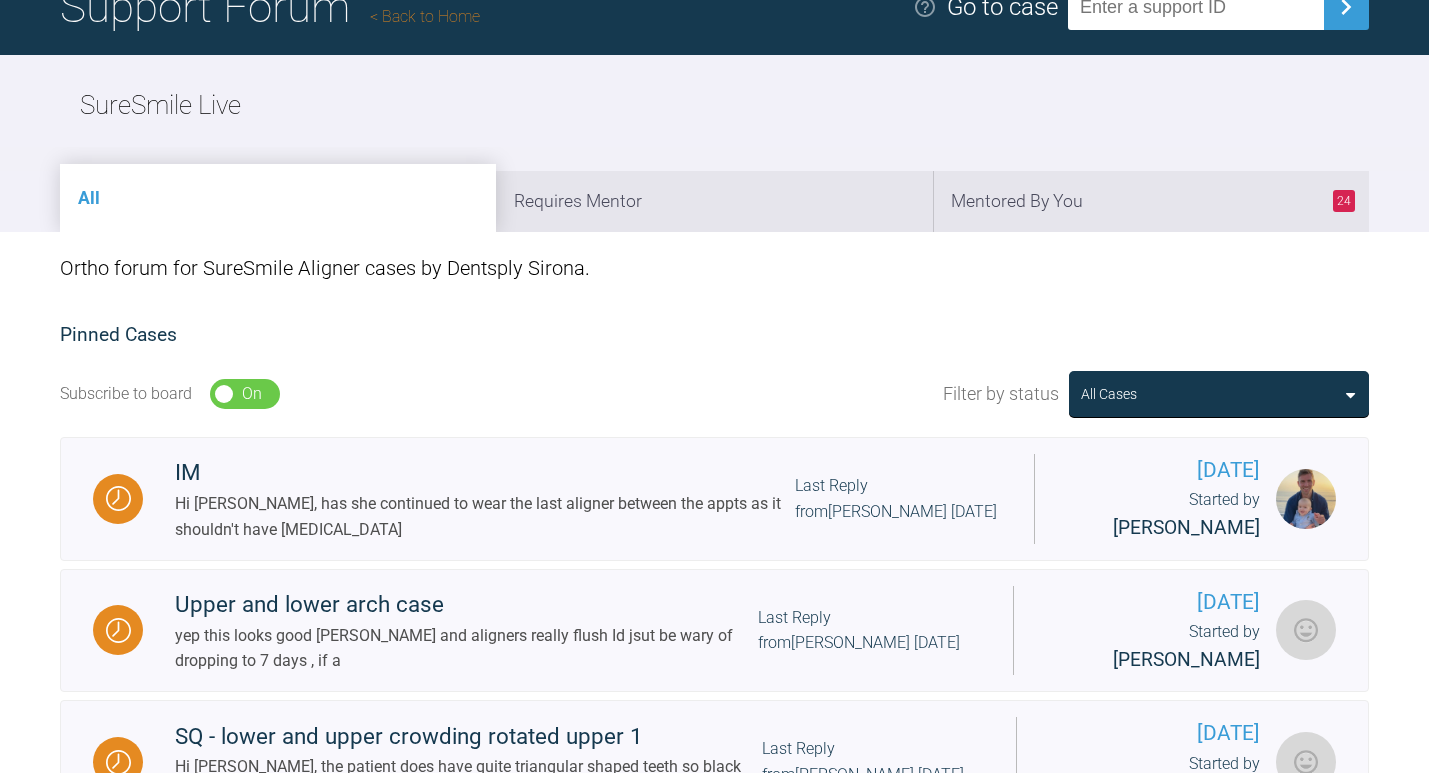 scroll, scrollTop: 0, scrollLeft: 0, axis: both 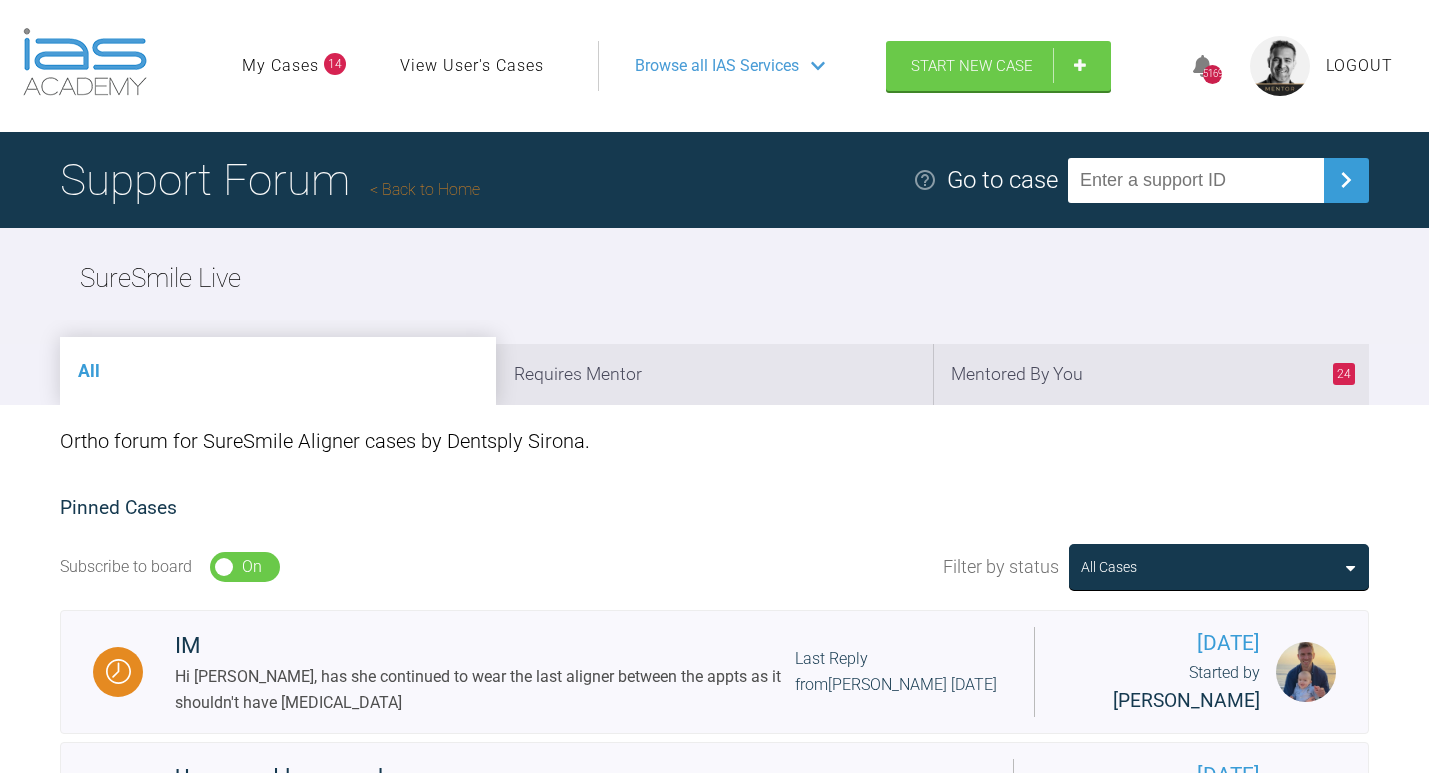click at bounding box center (1280, 66) 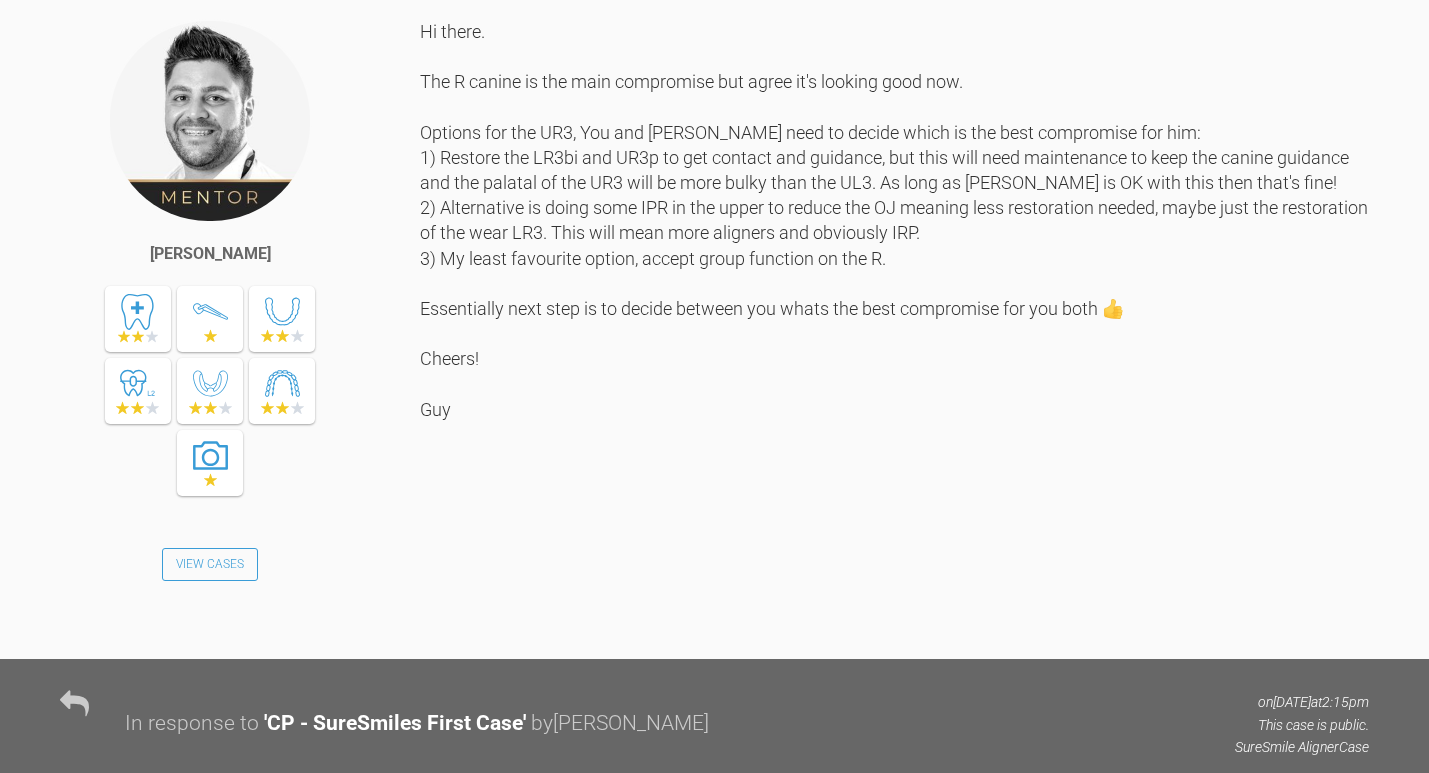 scroll, scrollTop: 9575, scrollLeft: 0, axis: vertical 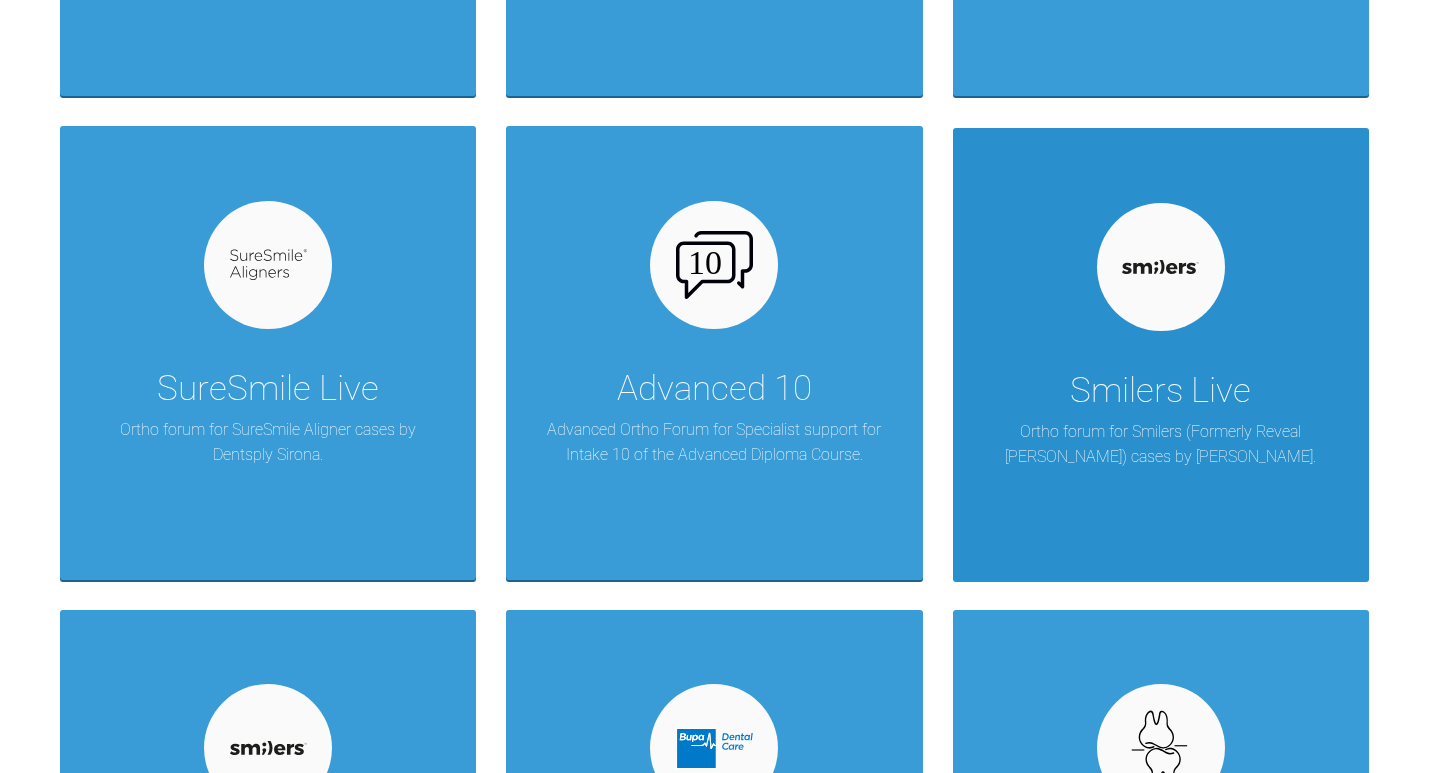 click at bounding box center (1160, 267) 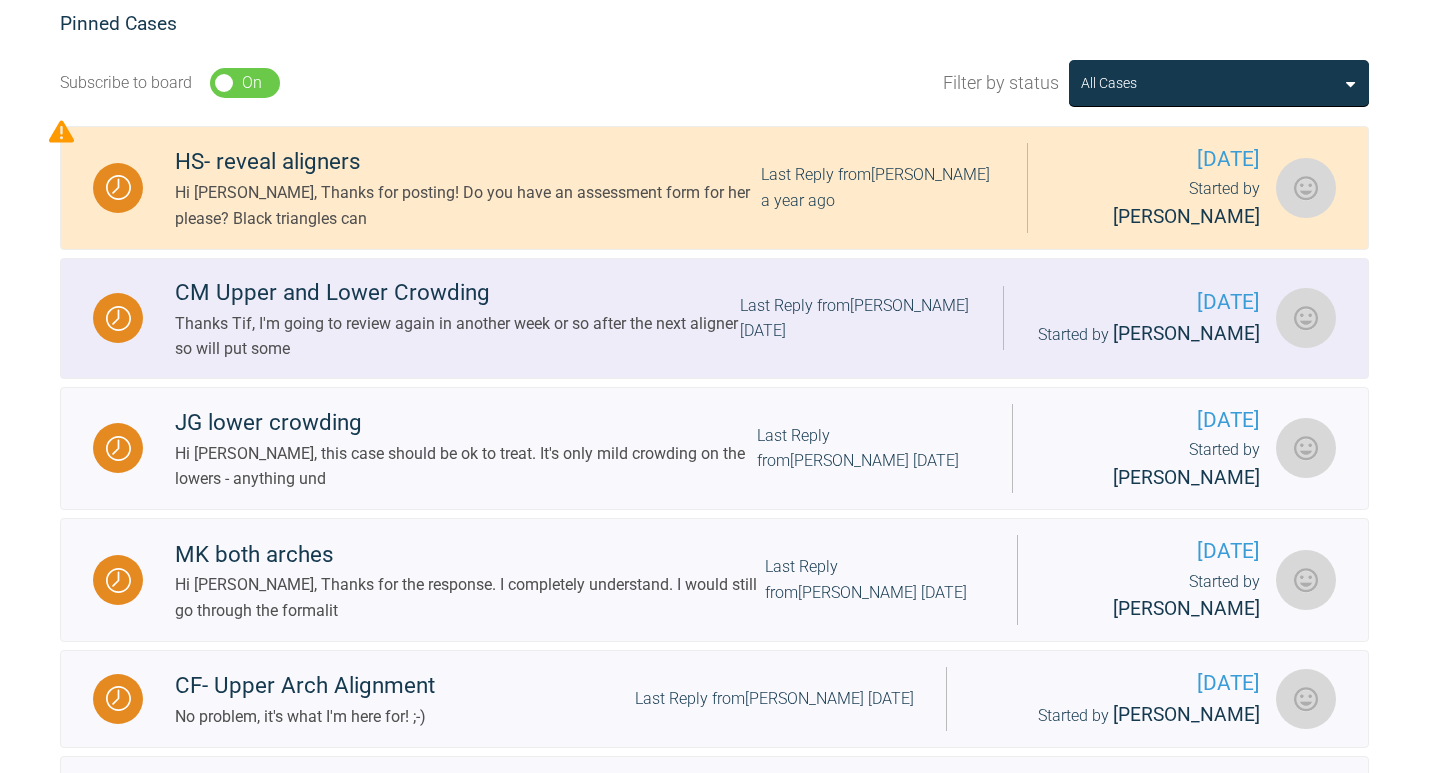 scroll, scrollTop: 471, scrollLeft: 0, axis: vertical 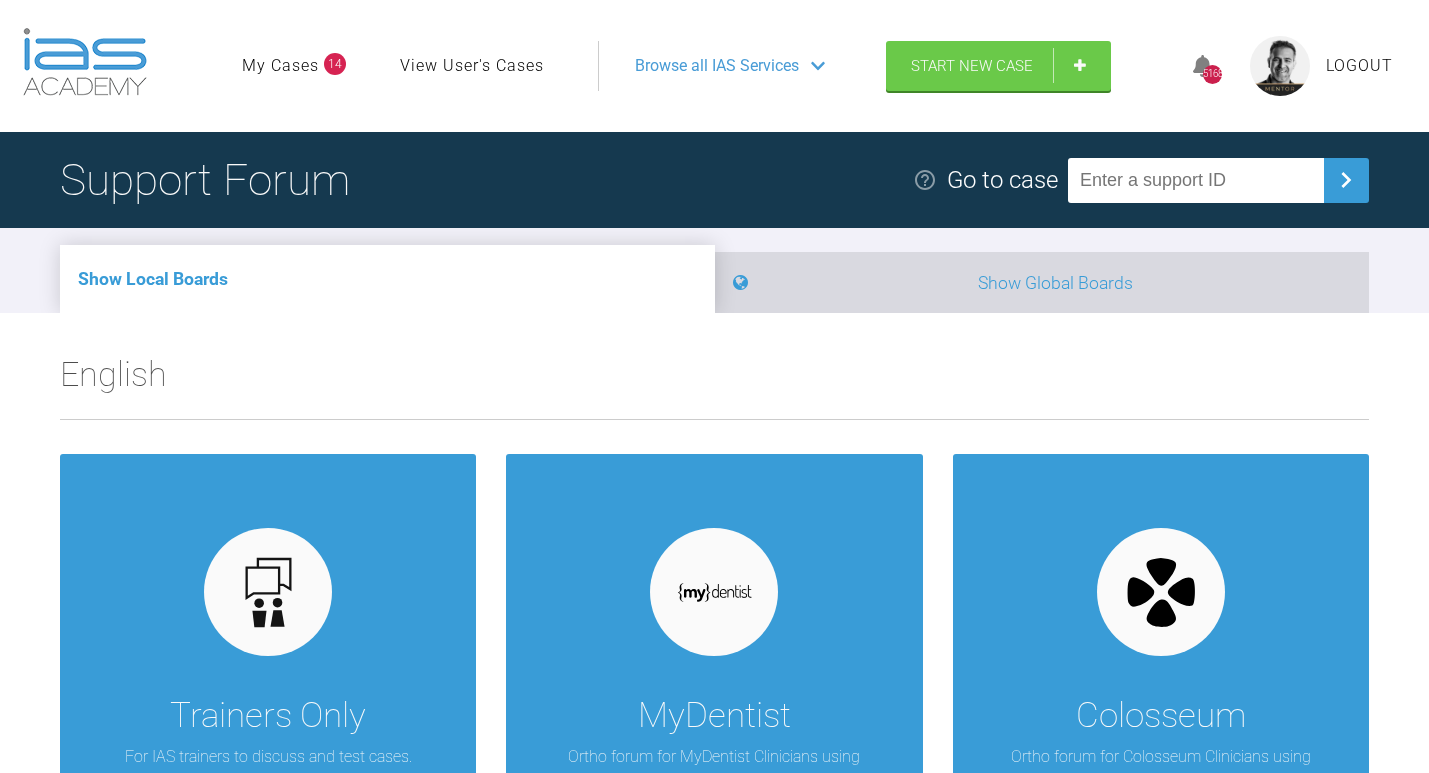 click on "Show Global Boards" at bounding box center [1042, 282] 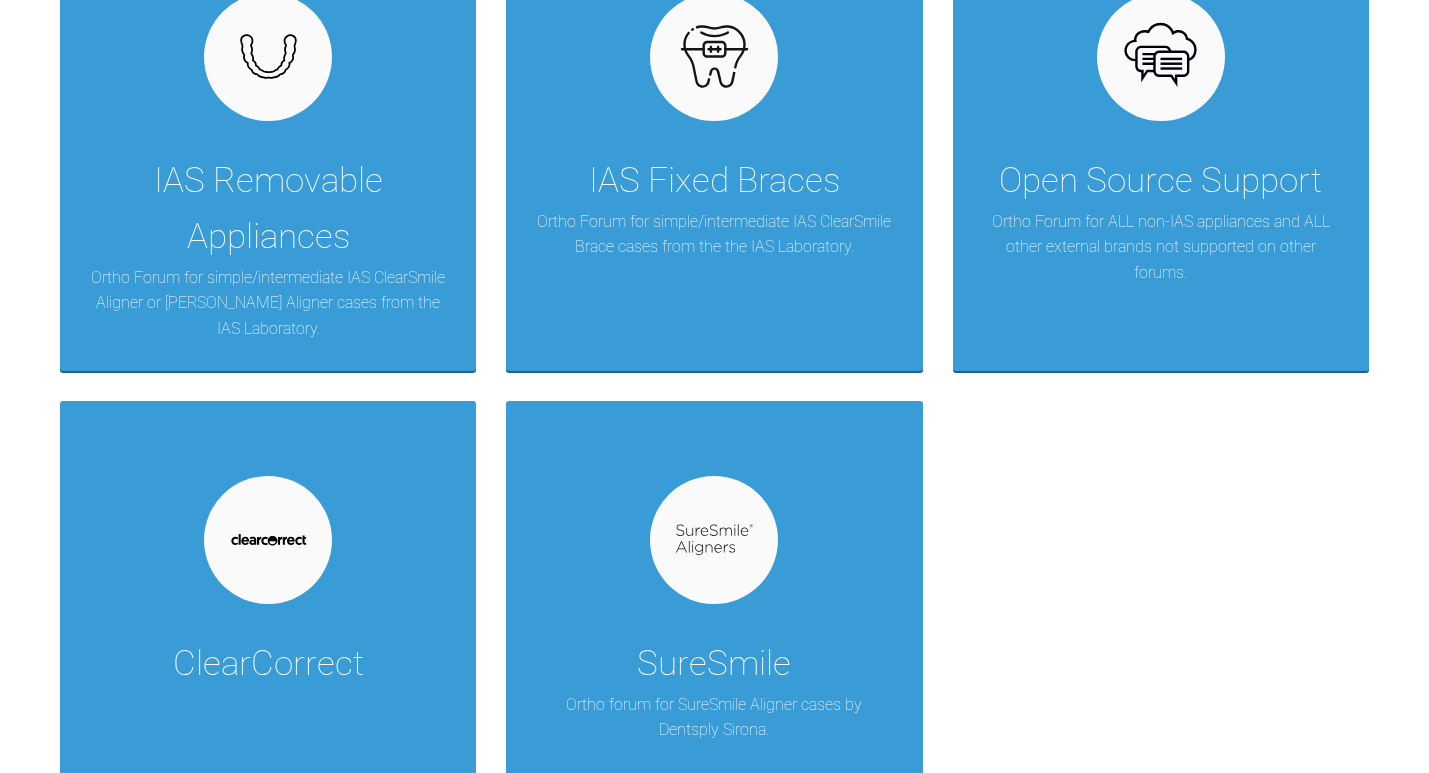 scroll, scrollTop: 4995, scrollLeft: 0, axis: vertical 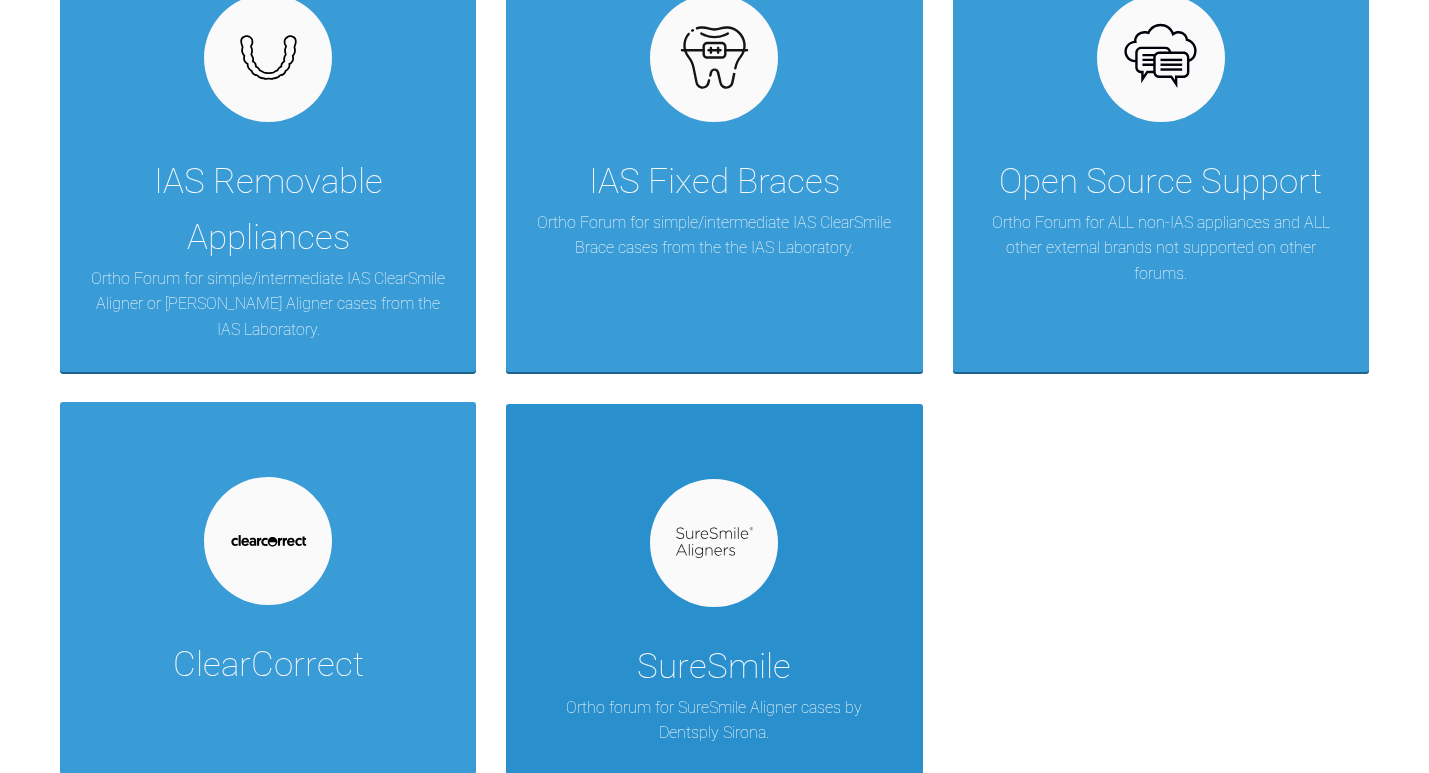 click at bounding box center (714, 542) 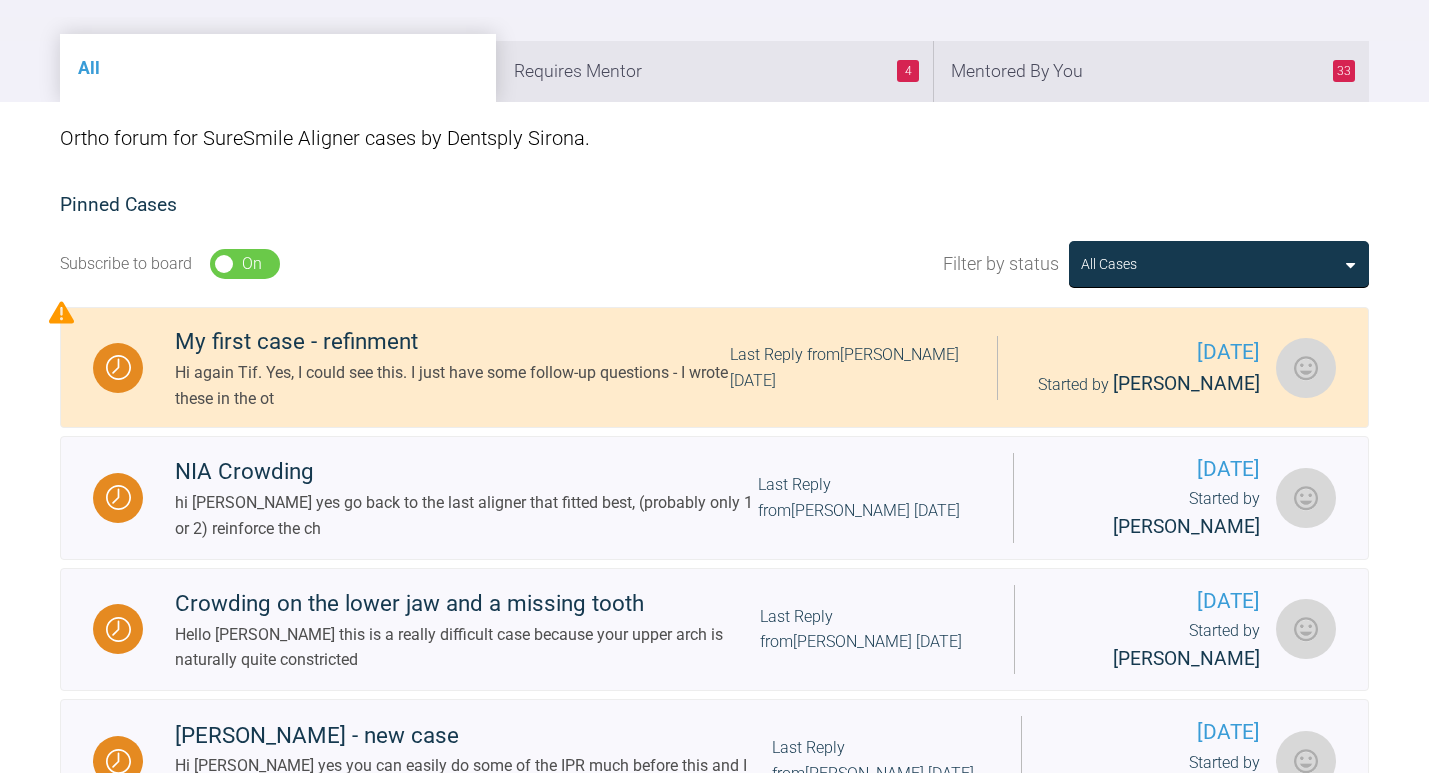 scroll, scrollTop: 309, scrollLeft: 0, axis: vertical 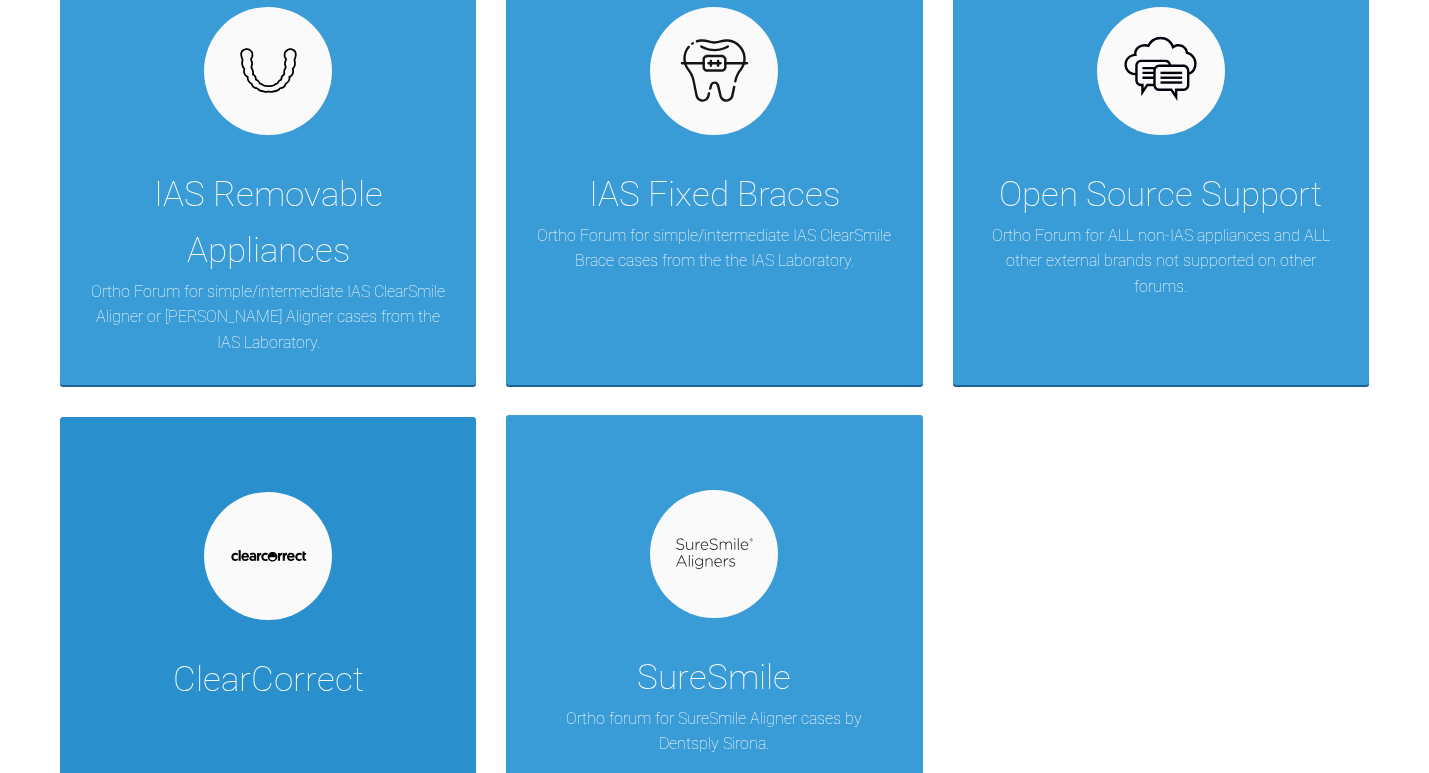 click at bounding box center [268, 556] 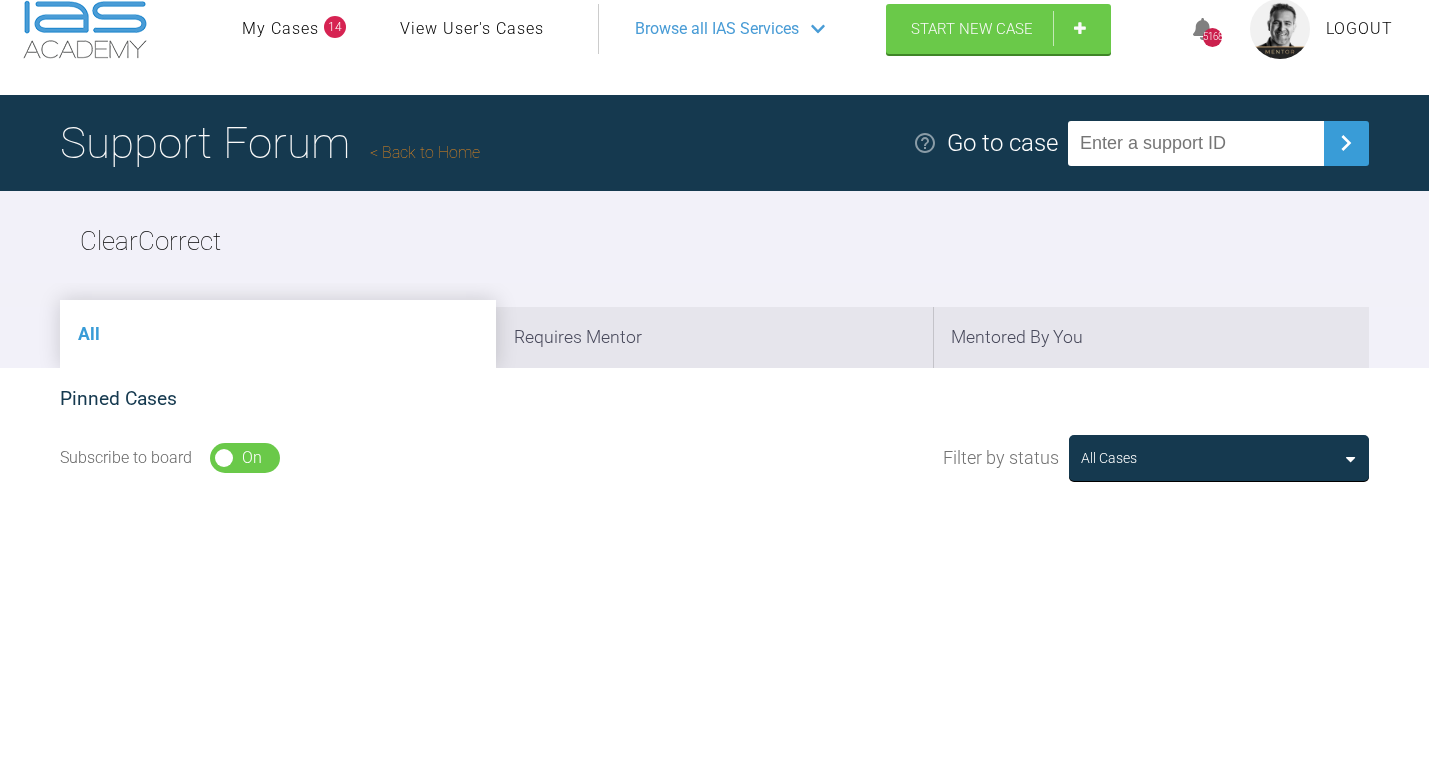 scroll, scrollTop: 33, scrollLeft: 0, axis: vertical 